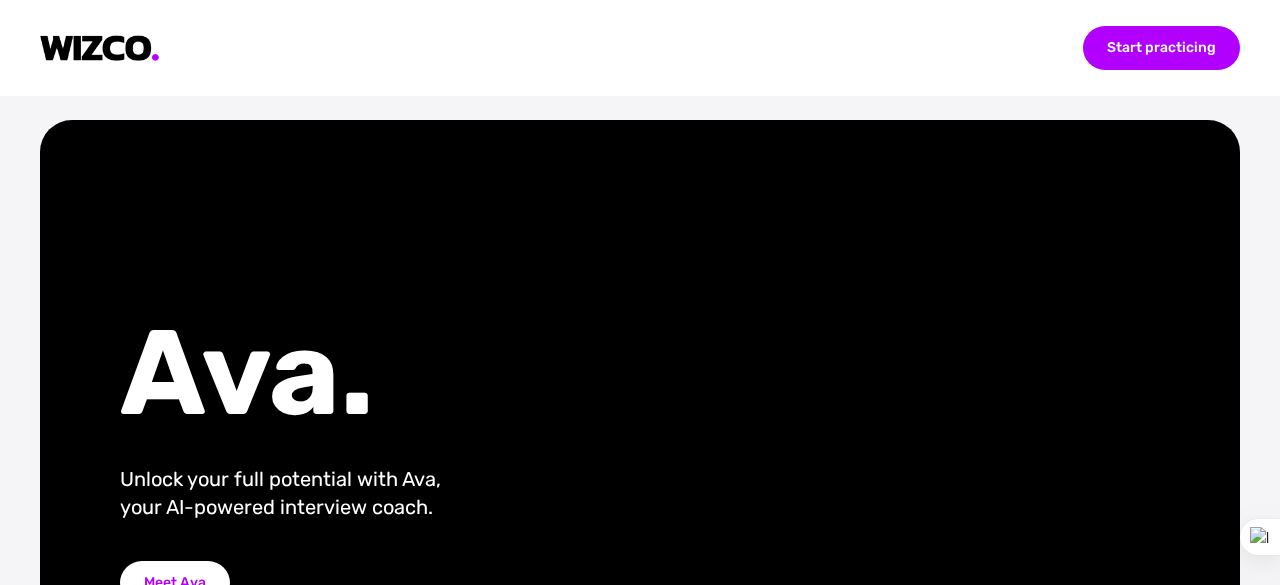scroll, scrollTop: 0, scrollLeft: 0, axis: both 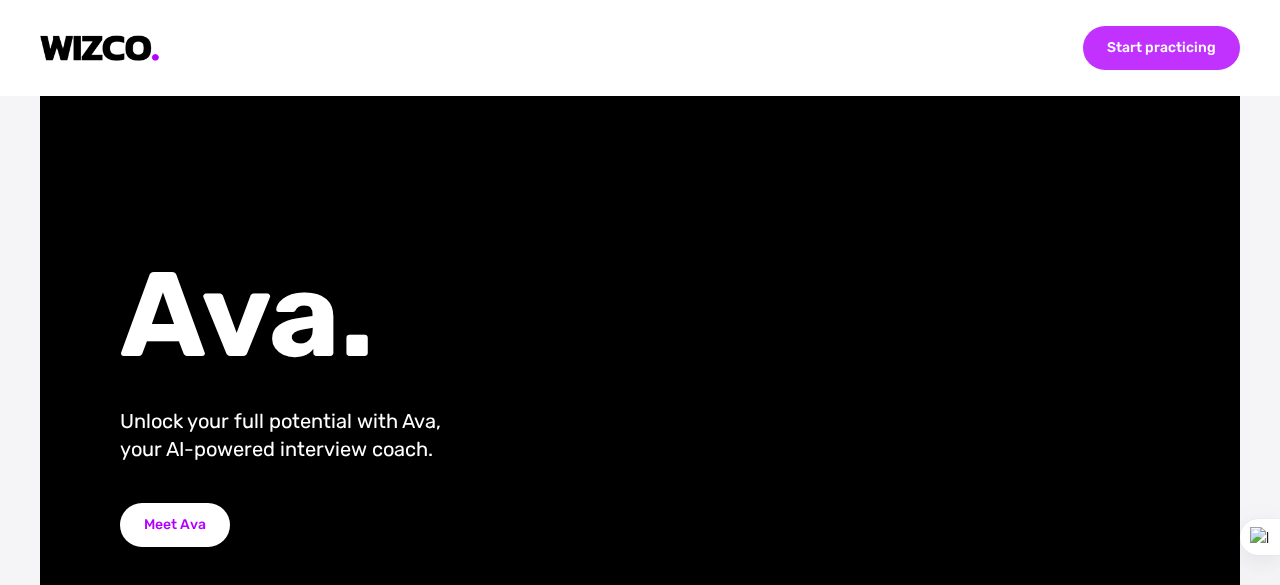 click on "Start practicing" at bounding box center [1161, 48] 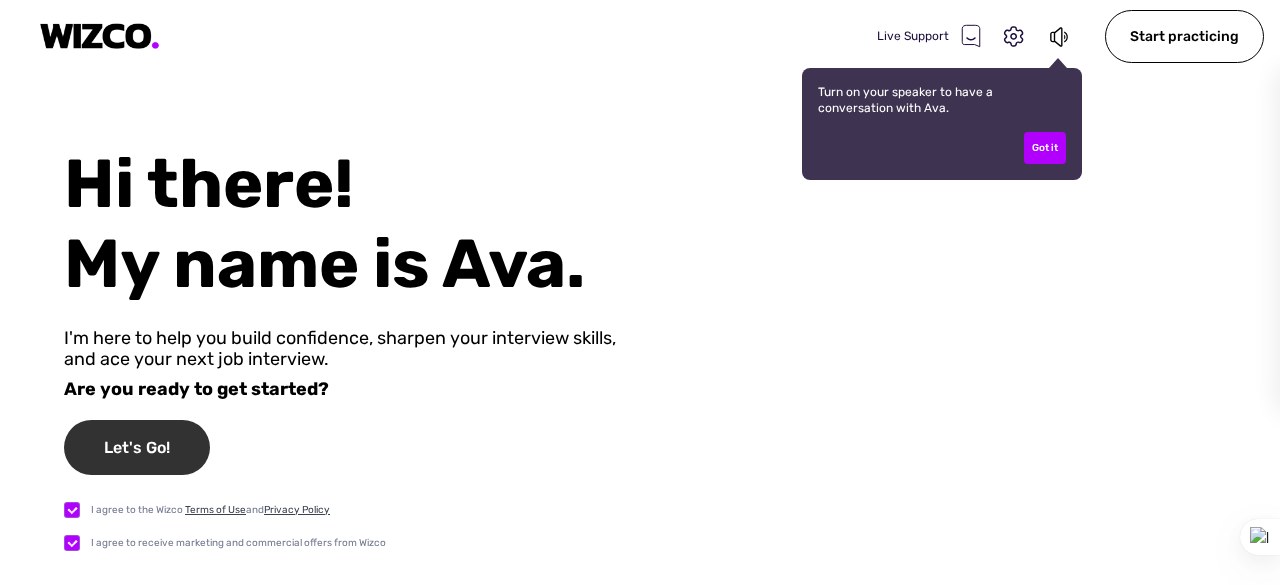 click on "Let's Go!" at bounding box center (137, 447) 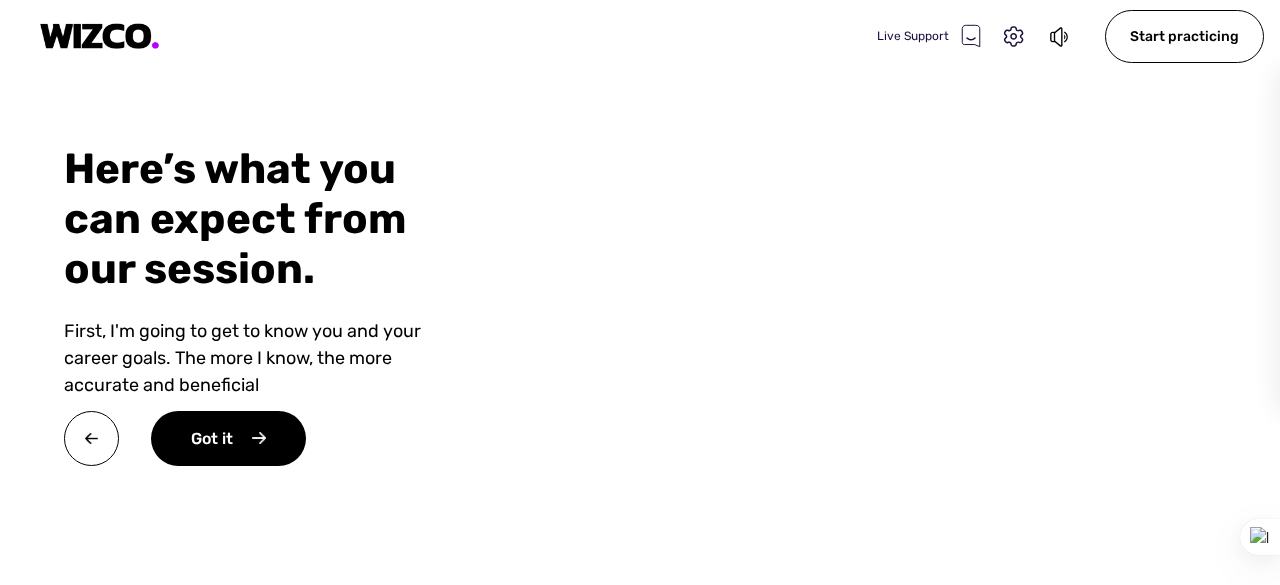 click on "Here’s what you can expect from our session. First, I'm going to get to know you and your career goals. The more I know, the more accurate and beneficial  Got it" at bounding box center (256, 377) 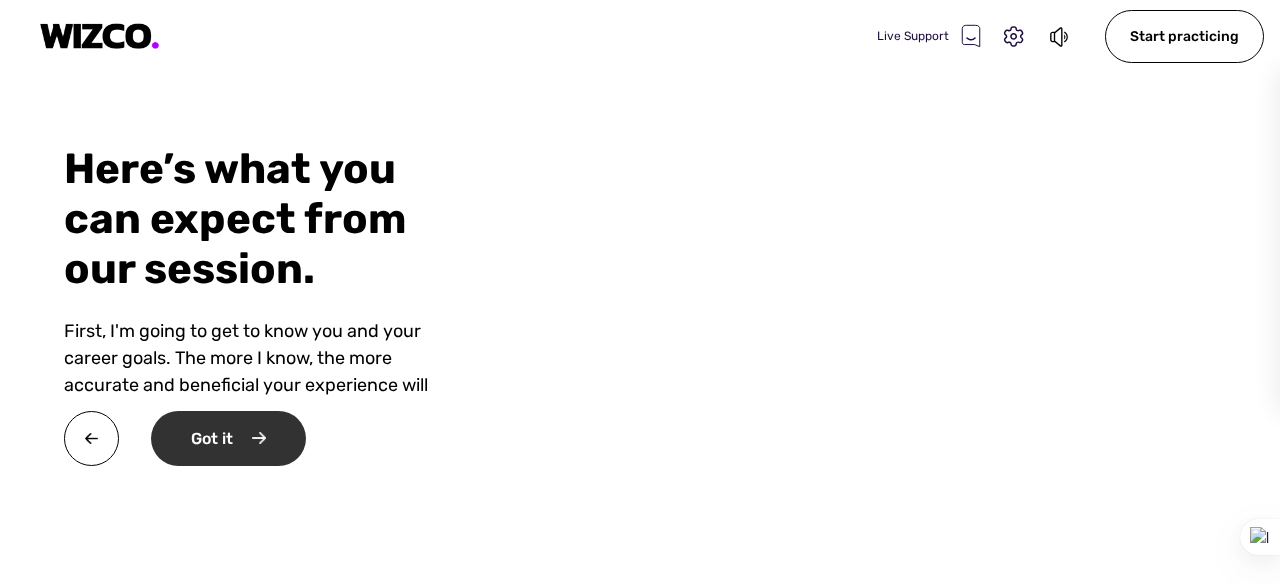 click on "Got it" at bounding box center [228, 438] 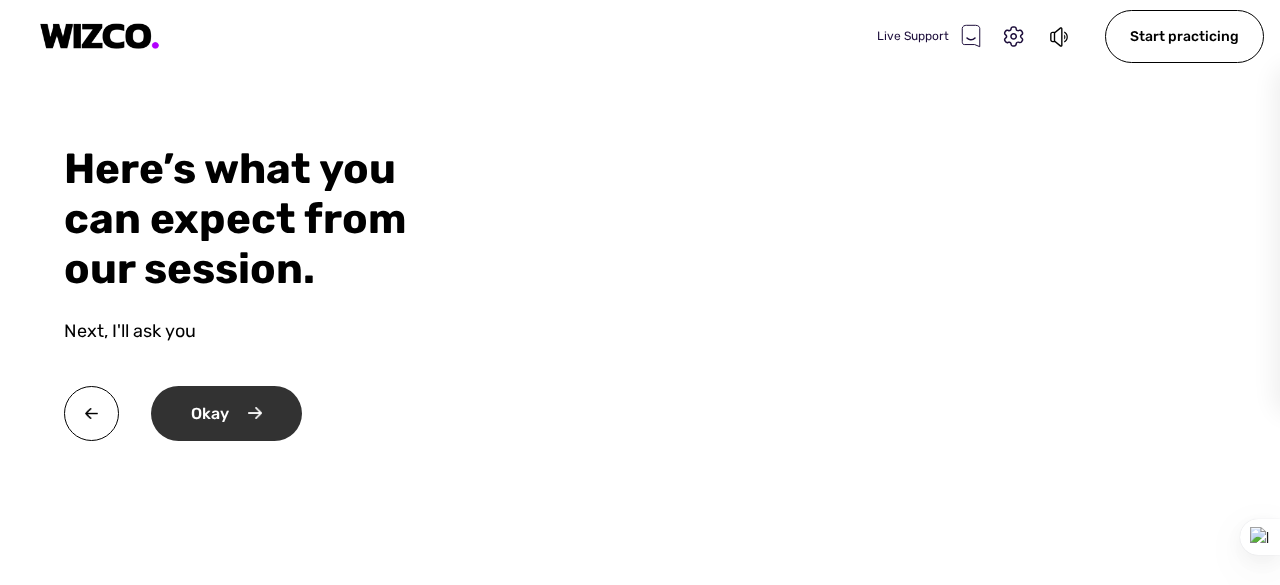 click on "Okay" at bounding box center [226, 413] 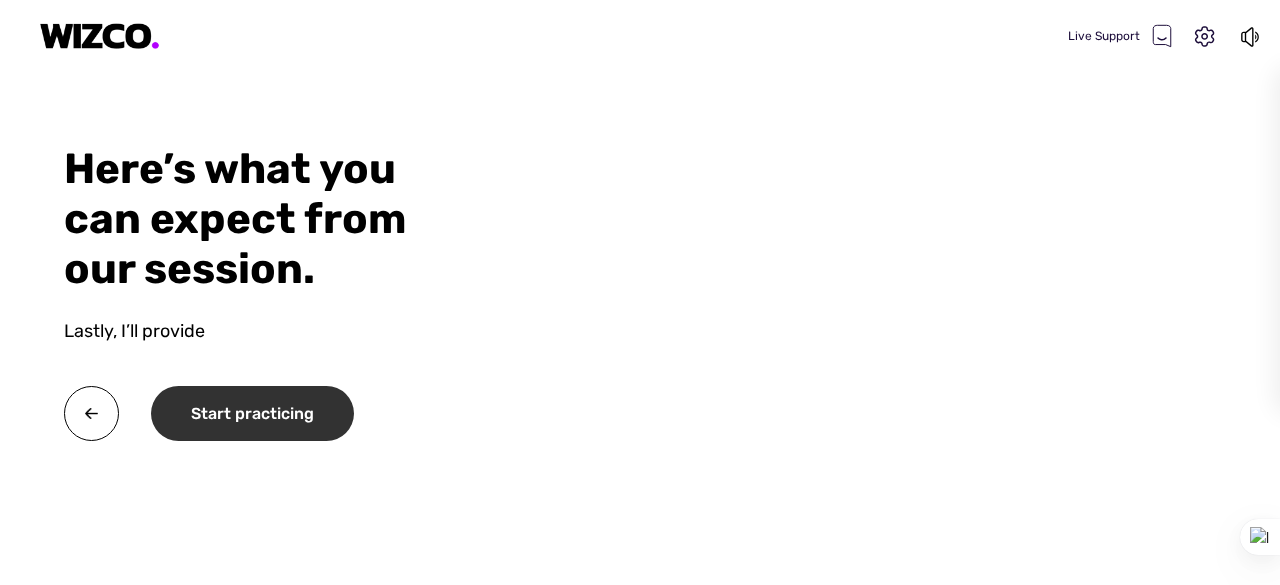 click on "Start practicing" at bounding box center (252, 413) 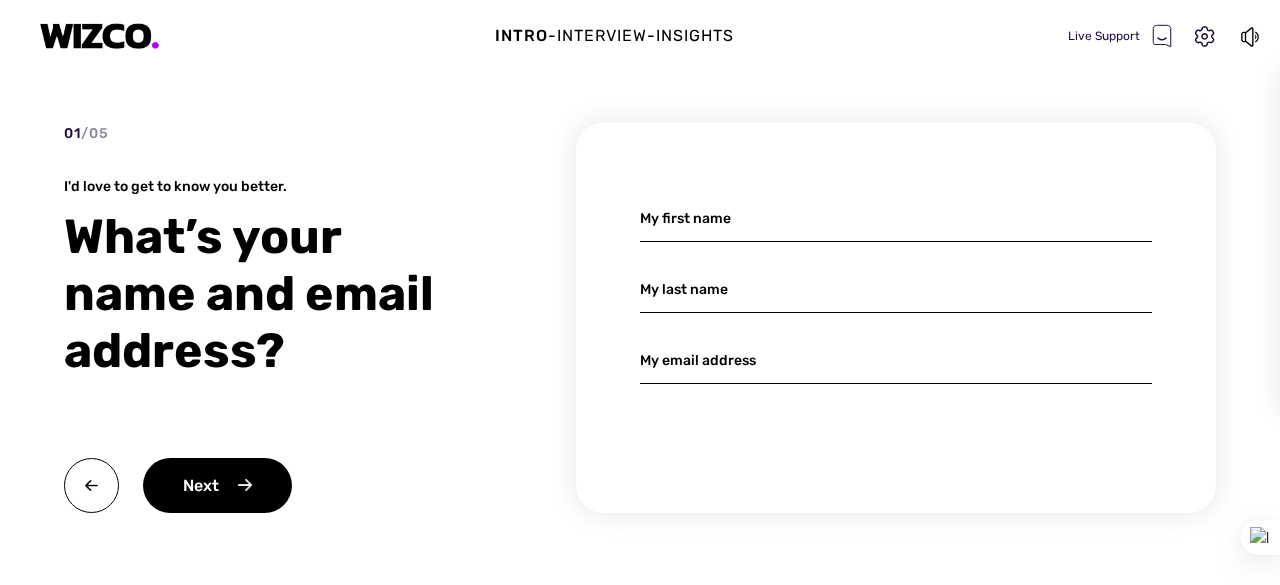 click at bounding box center [896, 218] 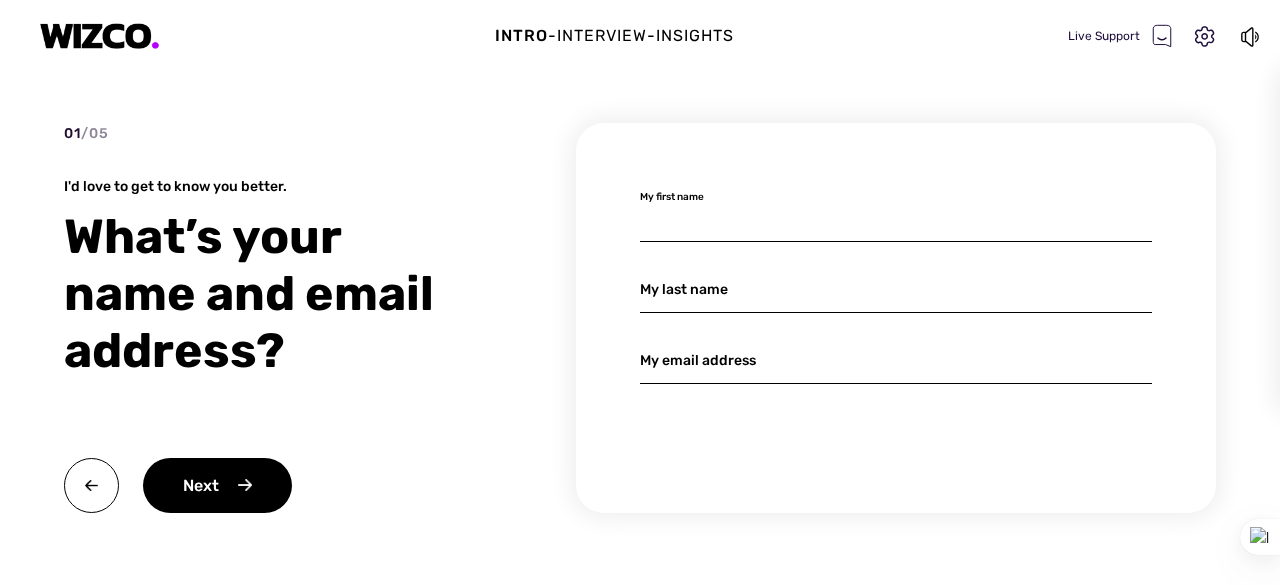 type on "[FIRST]" 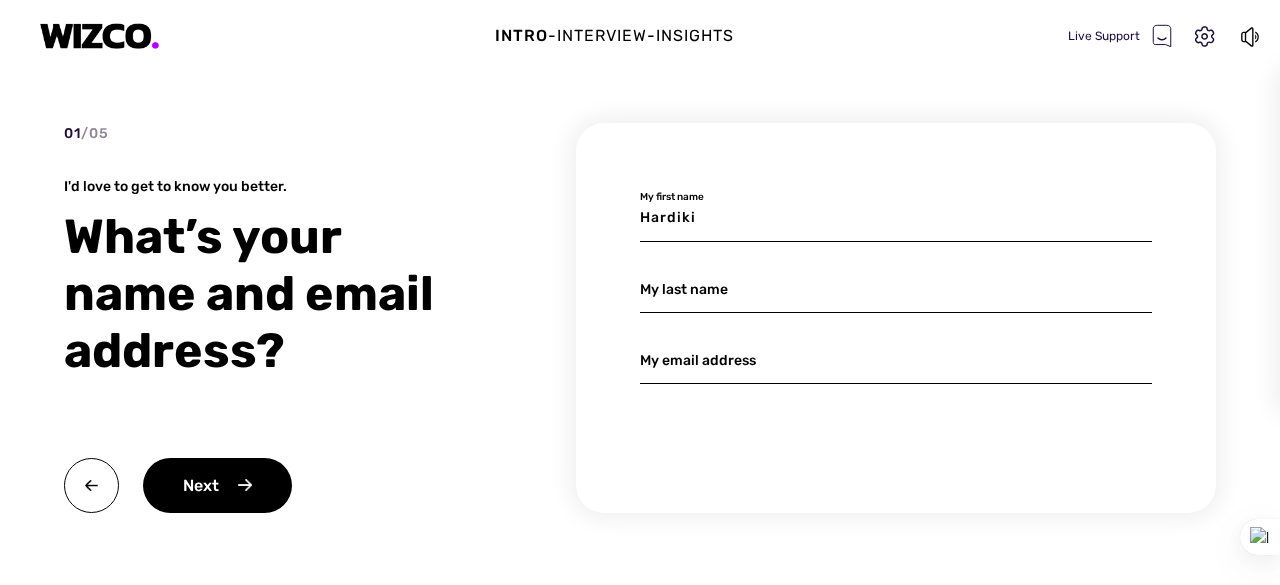 type on "[LAST]" 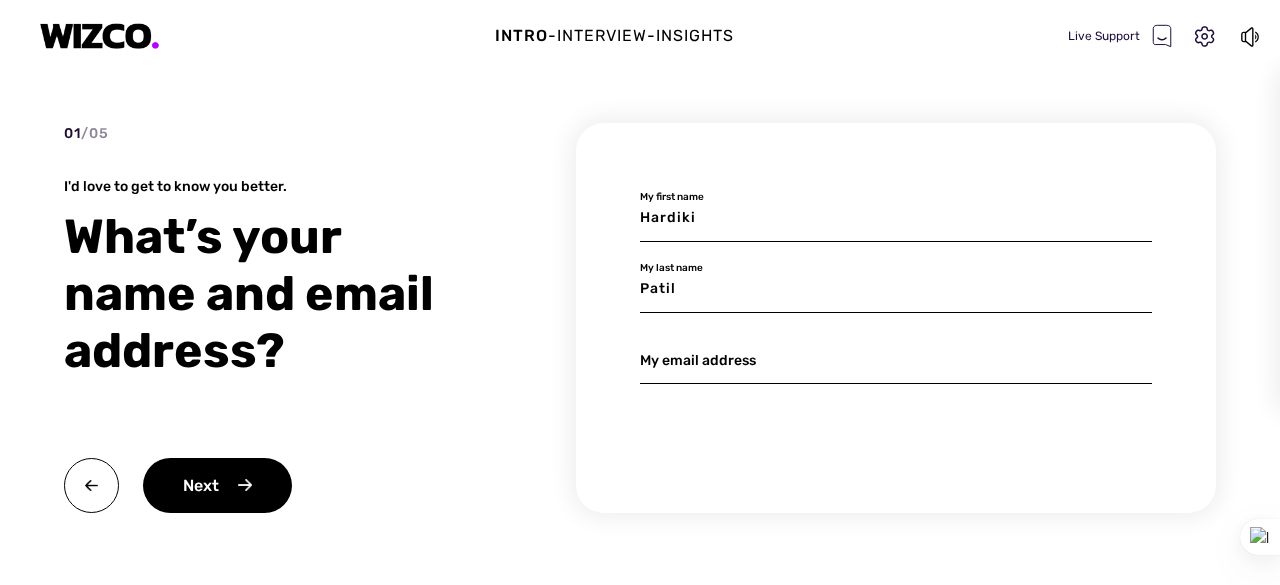 click at bounding box center [896, 218] 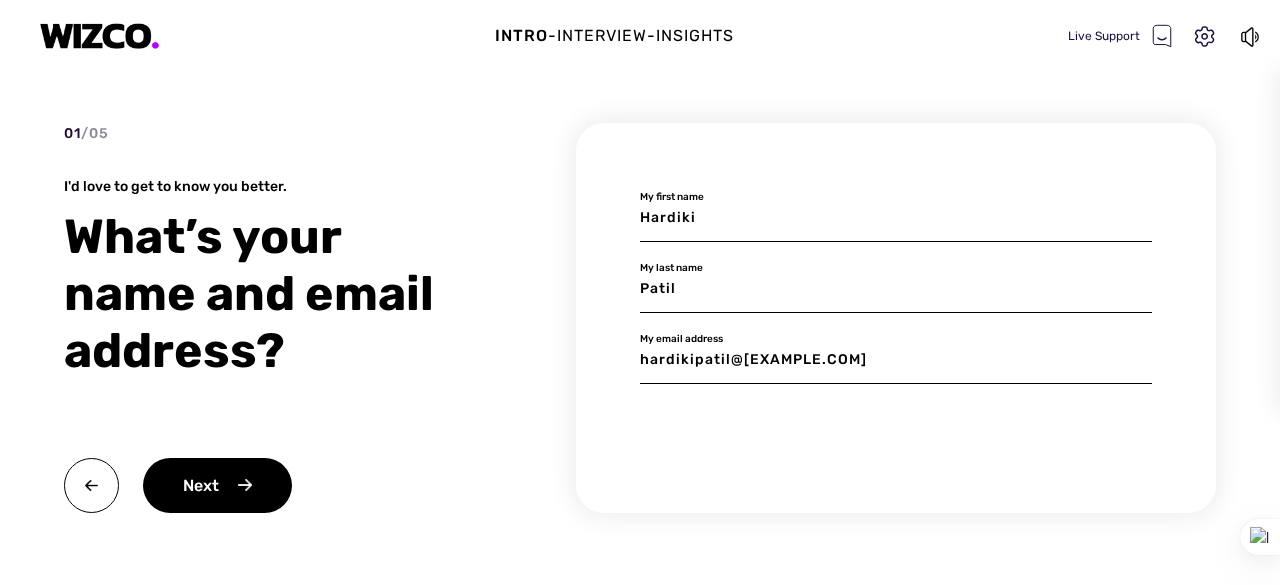 type on "[FIRSTNAME].[LASTNAME]@example.com" 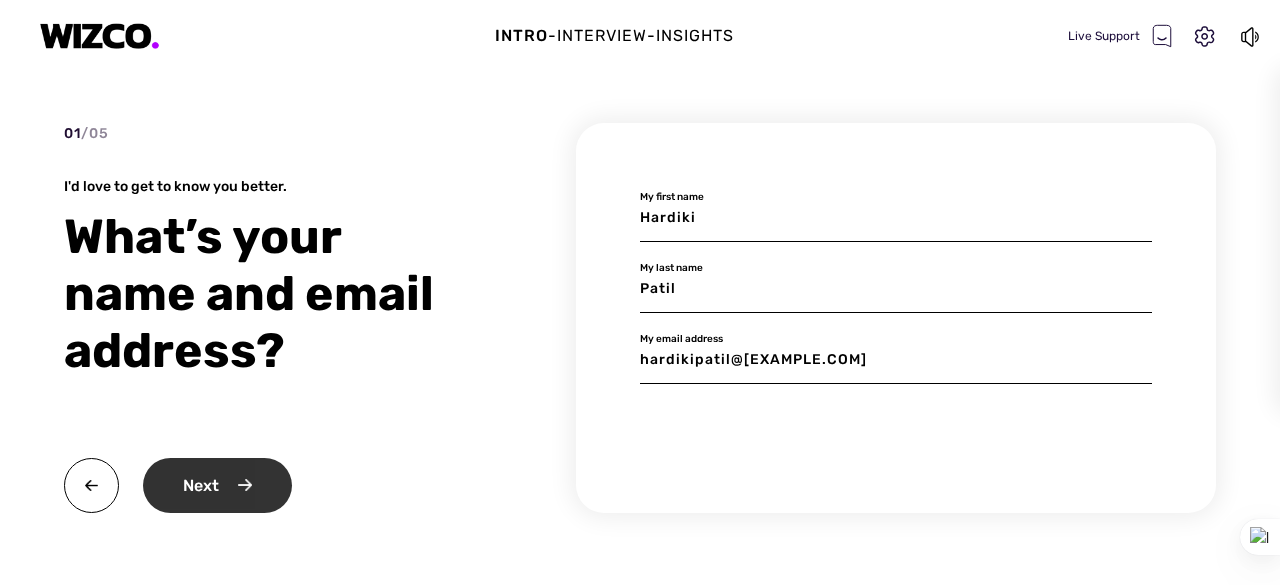 click on "Next" at bounding box center [217, 485] 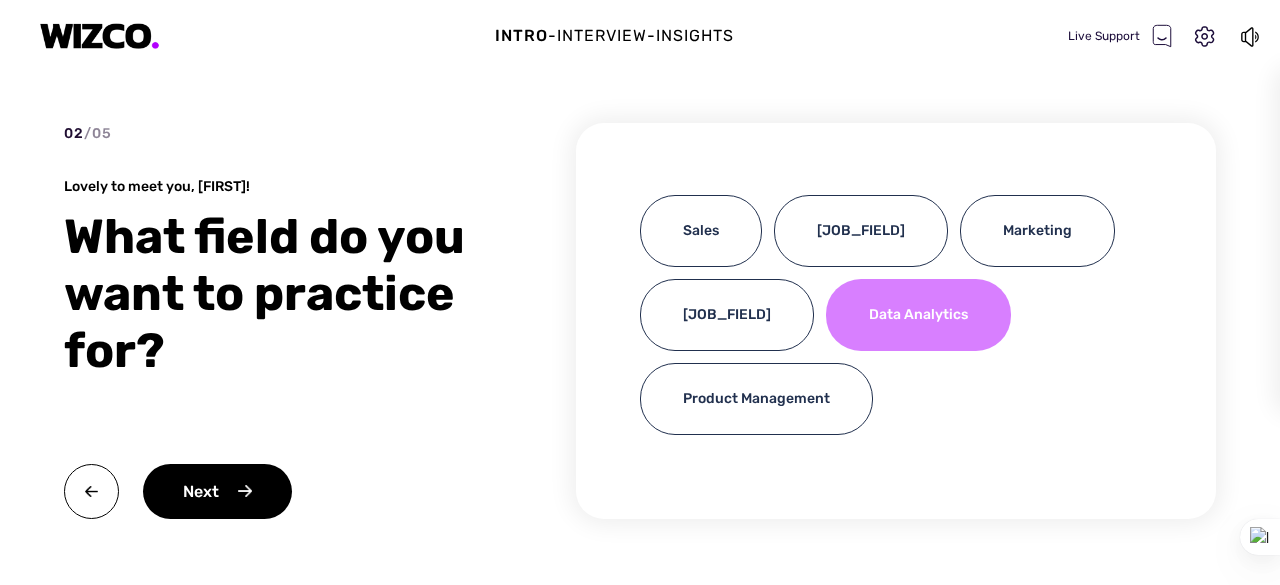 click on "Data Analytics" at bounding box center (918, 315) 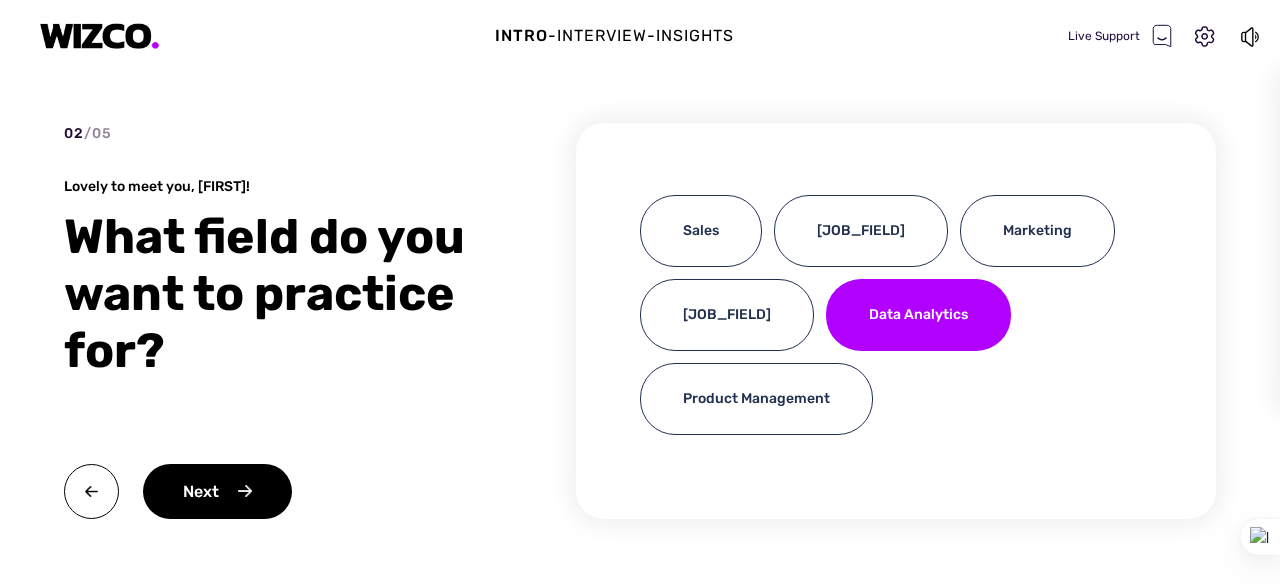 click on "Data Analytics" at bounding box center (918, 315) 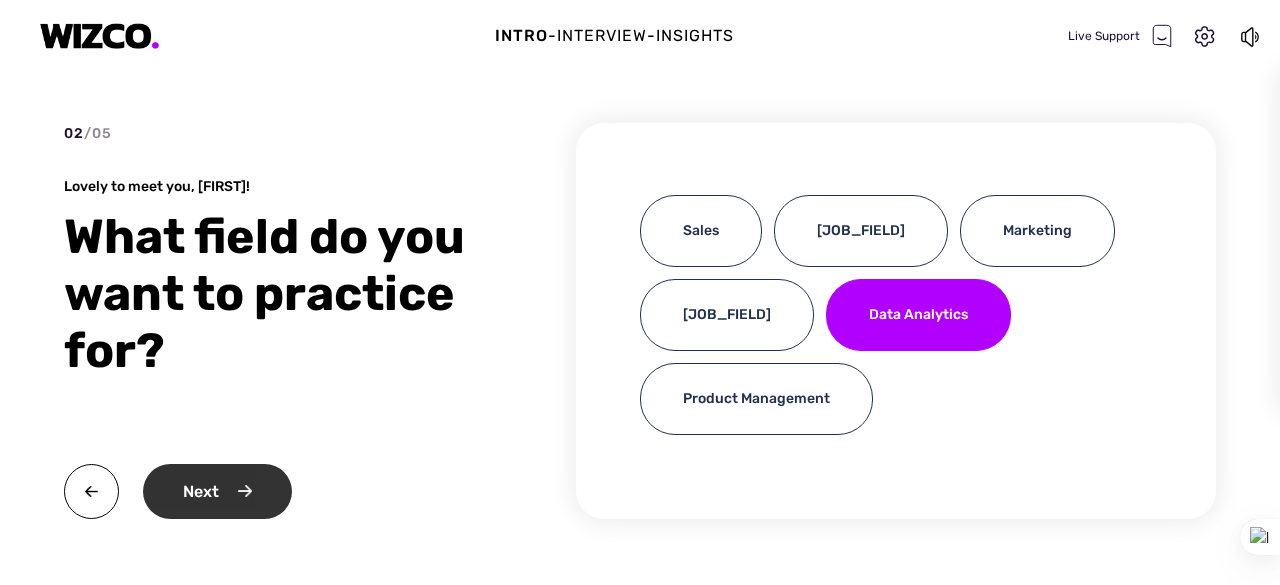 click on "Next" at bounding box center (217, 491) 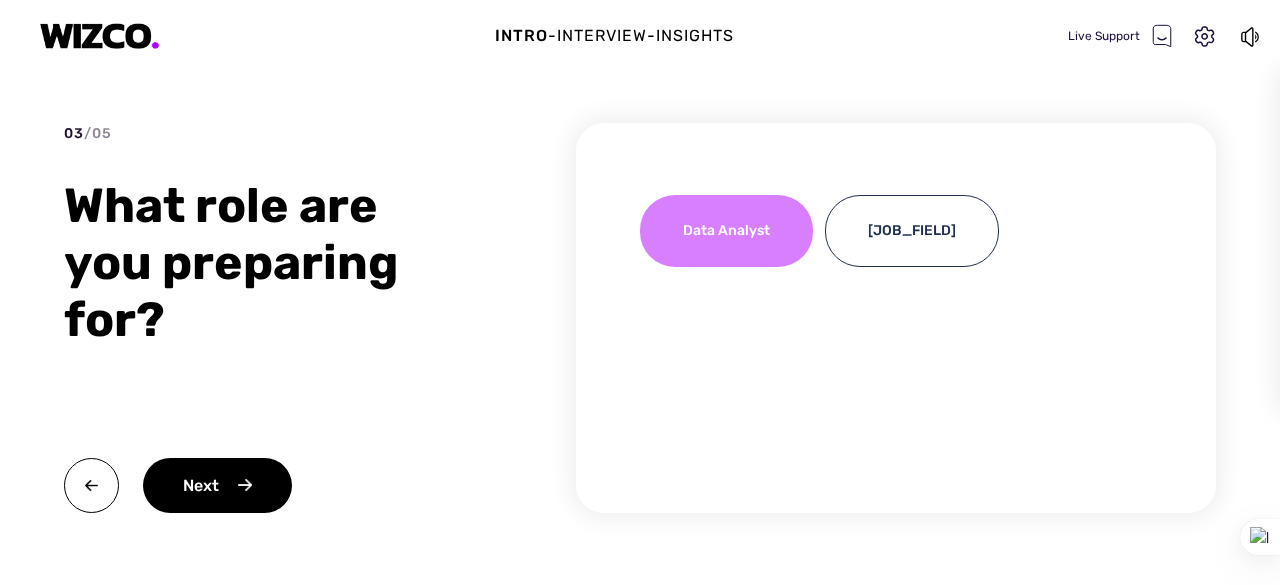 click on "Data Analyst" at bounding box center (726, 231) 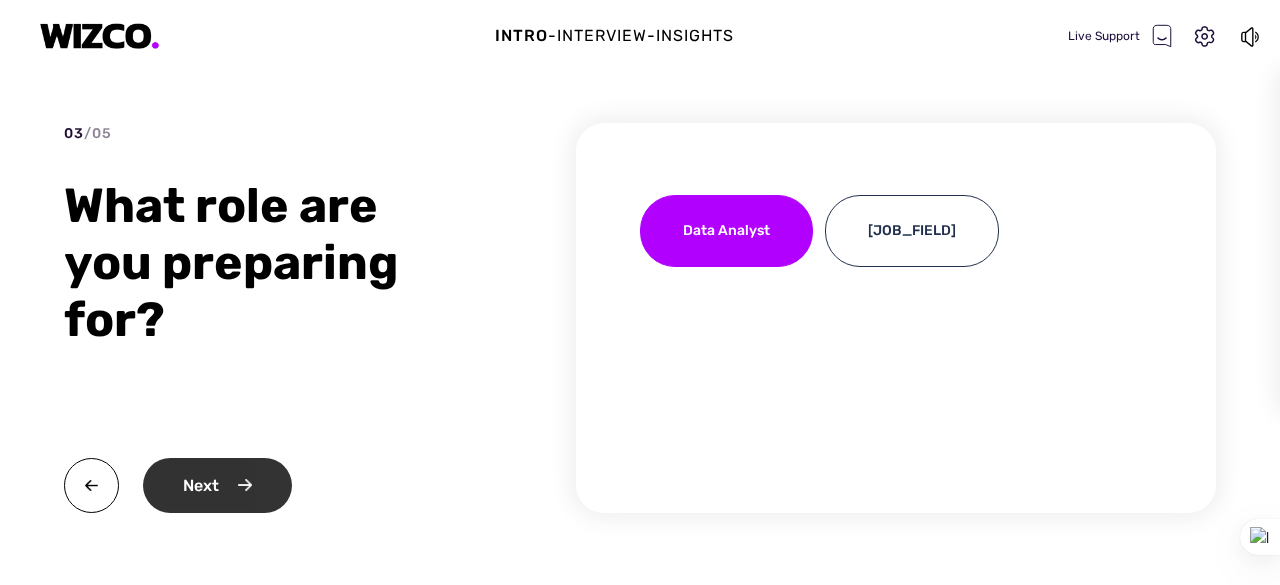 click on "Next" at bounding box center [217, 485] 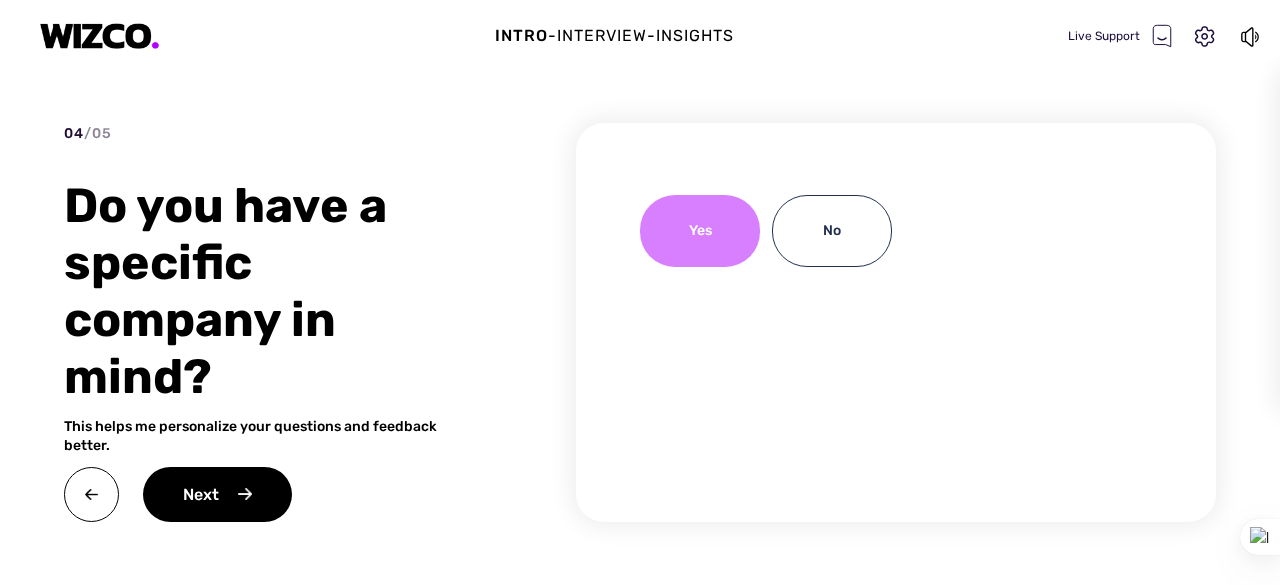 click on "Yes" at bounding box center [700, 231] 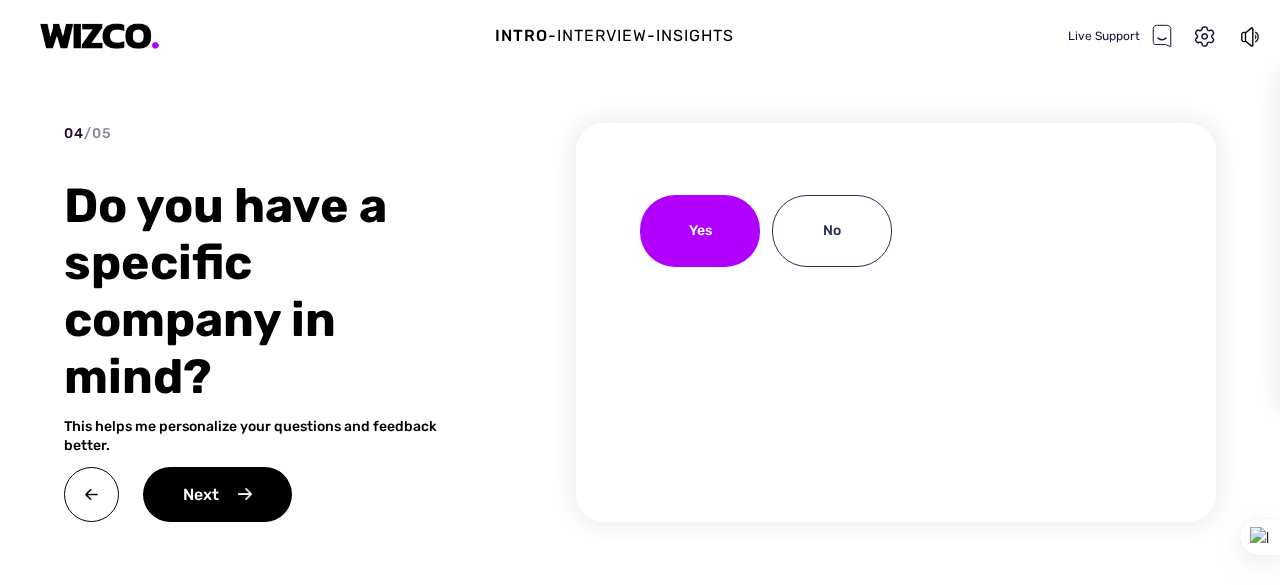 click on "Yes" at bounding box center (700, 231) 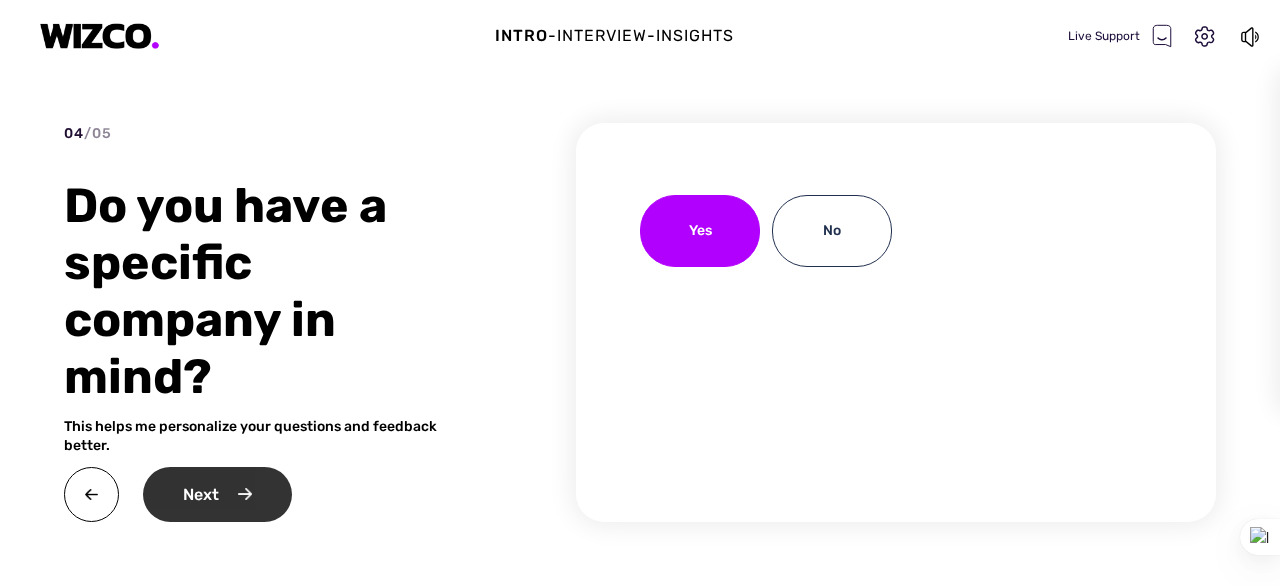 click on "Next" at bounding box center (217, 494) 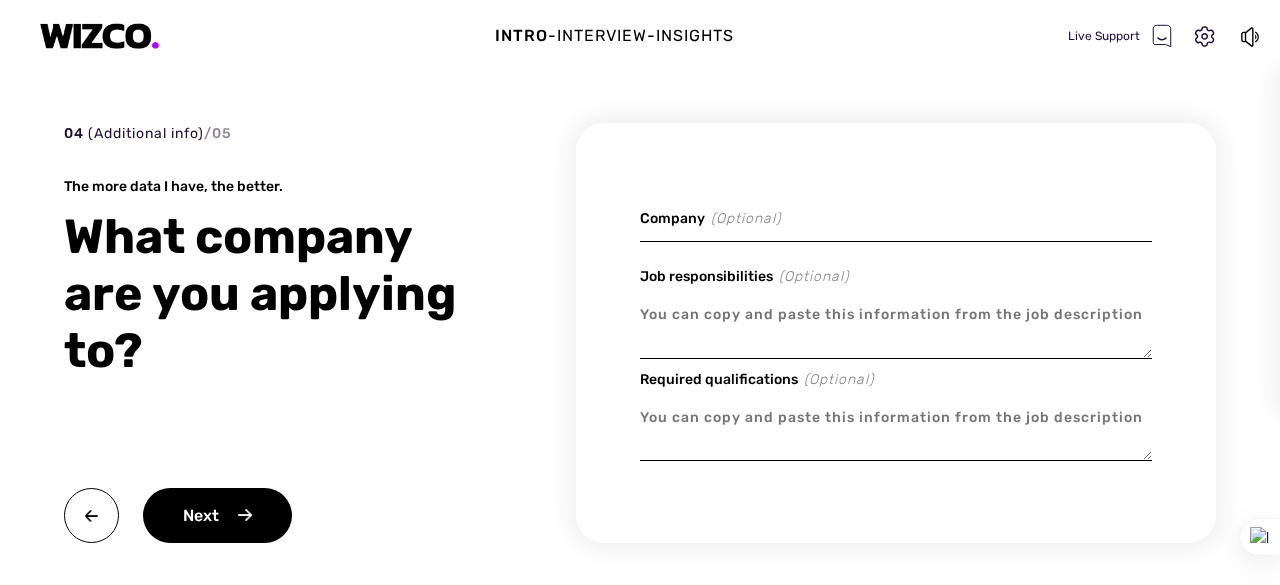 click at bounding box center [896, 218] 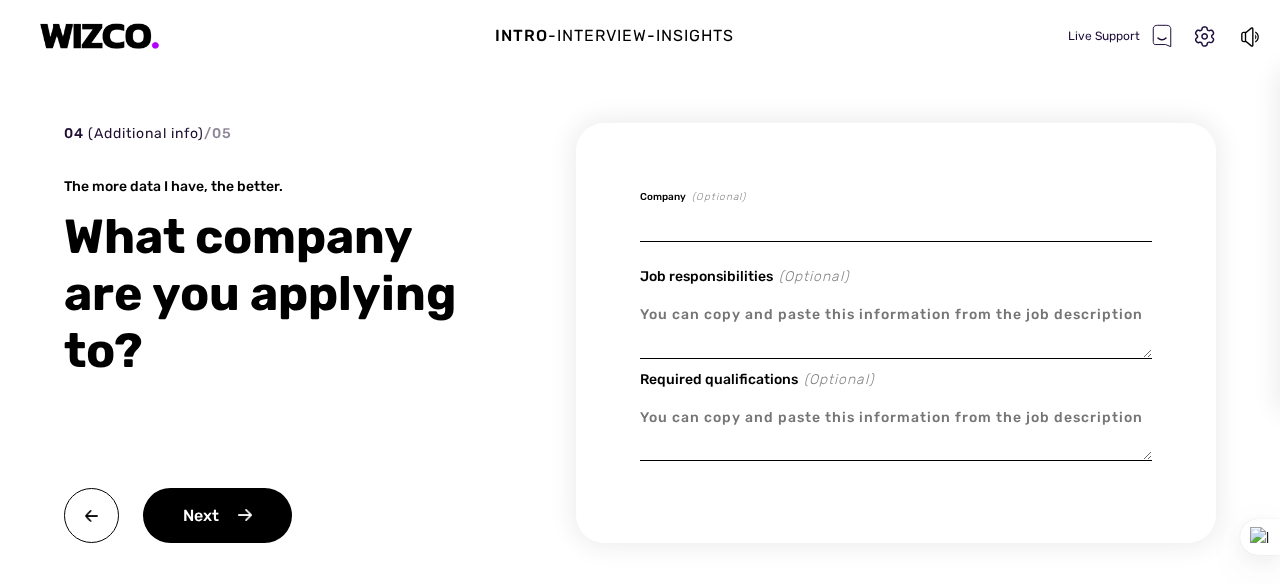 paste on "Augmenter" 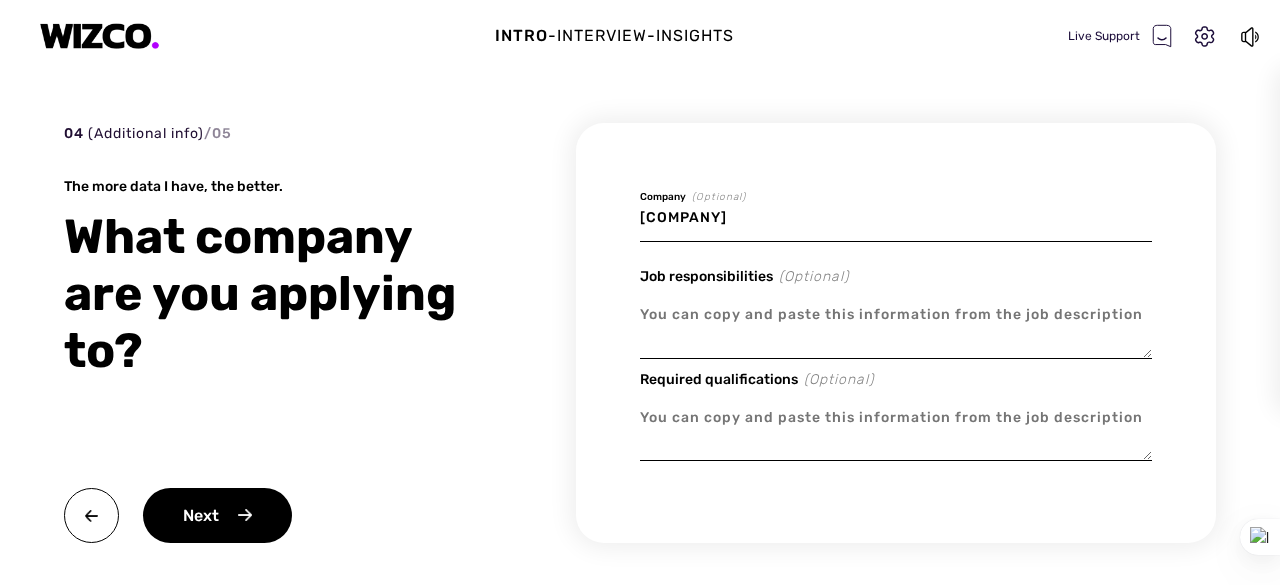 type on "Augmenter" 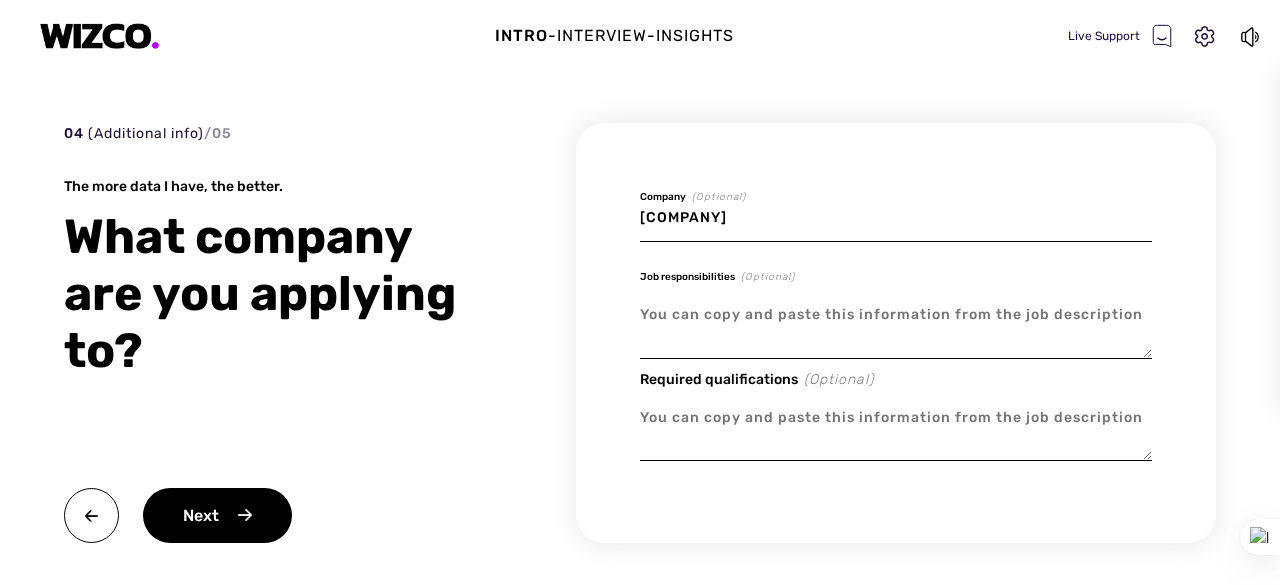 click at bounding box center [896, 325] 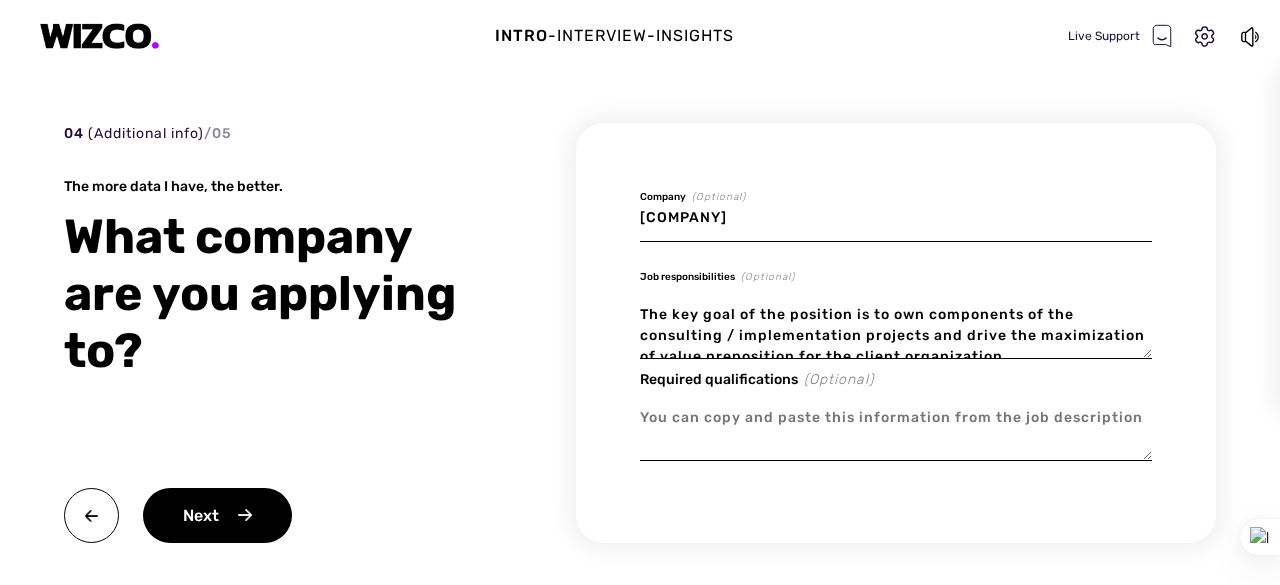 scroll, scrollTop: 778, scrollLeft: 0, axis: vertical 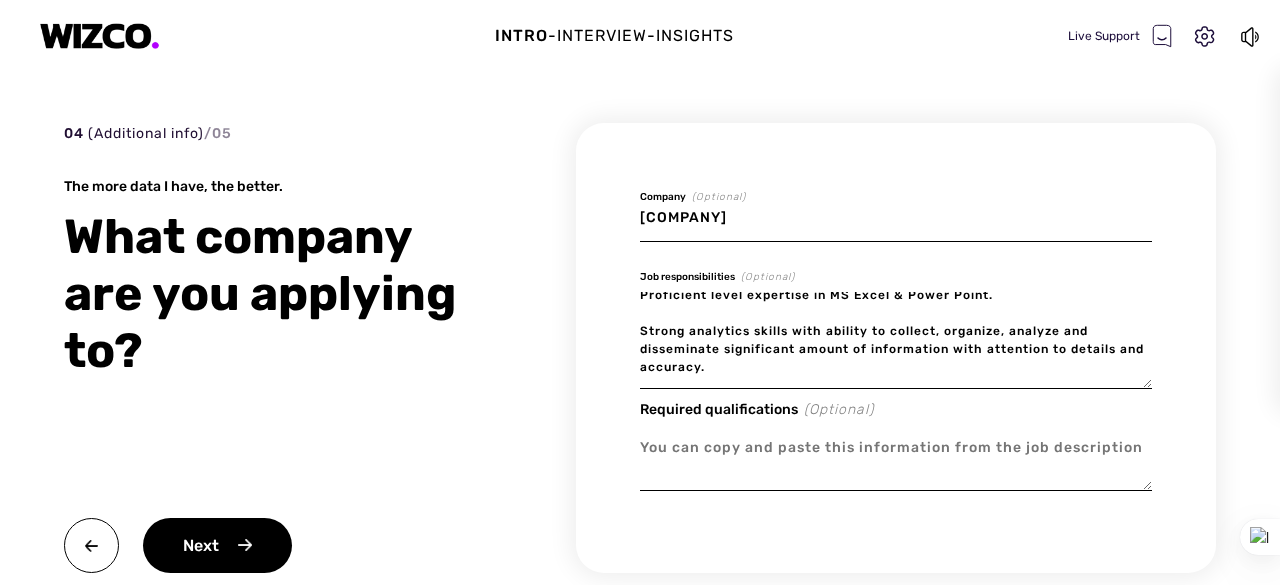 type on "The key goal of the position is to own components of the consulting / implementation projects and drive the maximization of value preposition for the client organization.
Key responsibilities: Define and carry out the analysis of the data and information to prepare actionable insights.
Build a robust understanding of the customer business focused towards opportunities to improve customers business performance for the assigned areas.
Interpret data, analyze results using statistical techniques and provide ongoing reports.
Develop and implement databases, data collection systems, data analytics and other strategies that optimize statistical efficiencies and quality
Acquire data from primary or secondary data source and maintain them for suitable actionable usage.
Identify, analyze and interpret trends or patterns in complex data sets.
Filter and clean data for review reports and key performance indicators, specific to the project or work areas.
Work with companys management team to prioritize busines..." 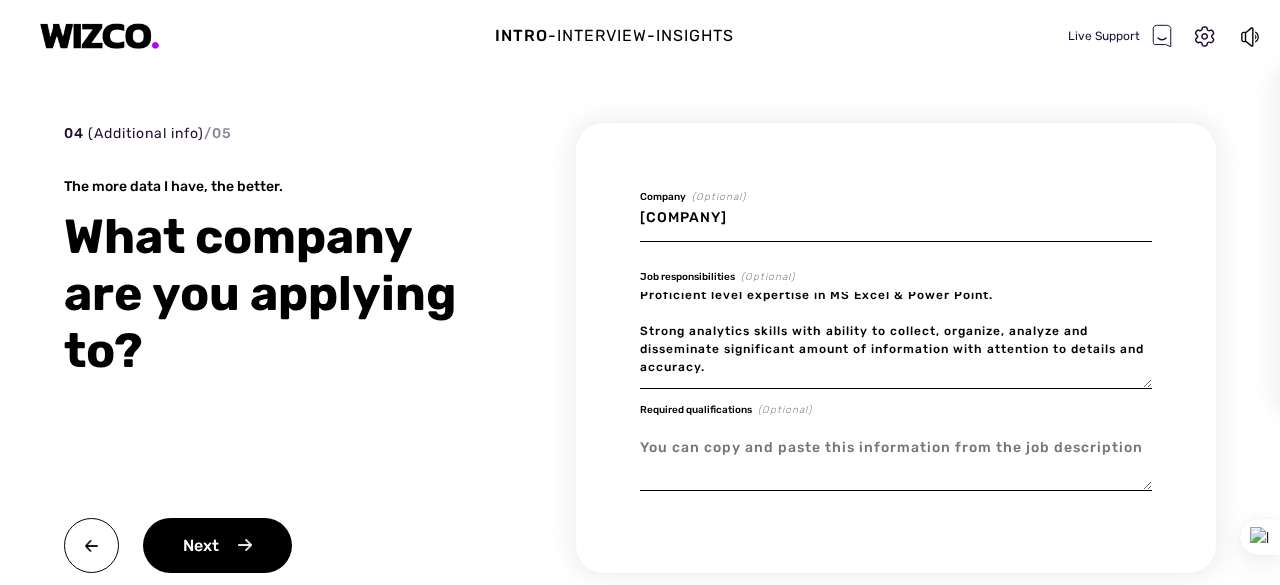 paste on "BSc in Mathematics / Economics / Computer Science, Information Mgt. or Statistics." 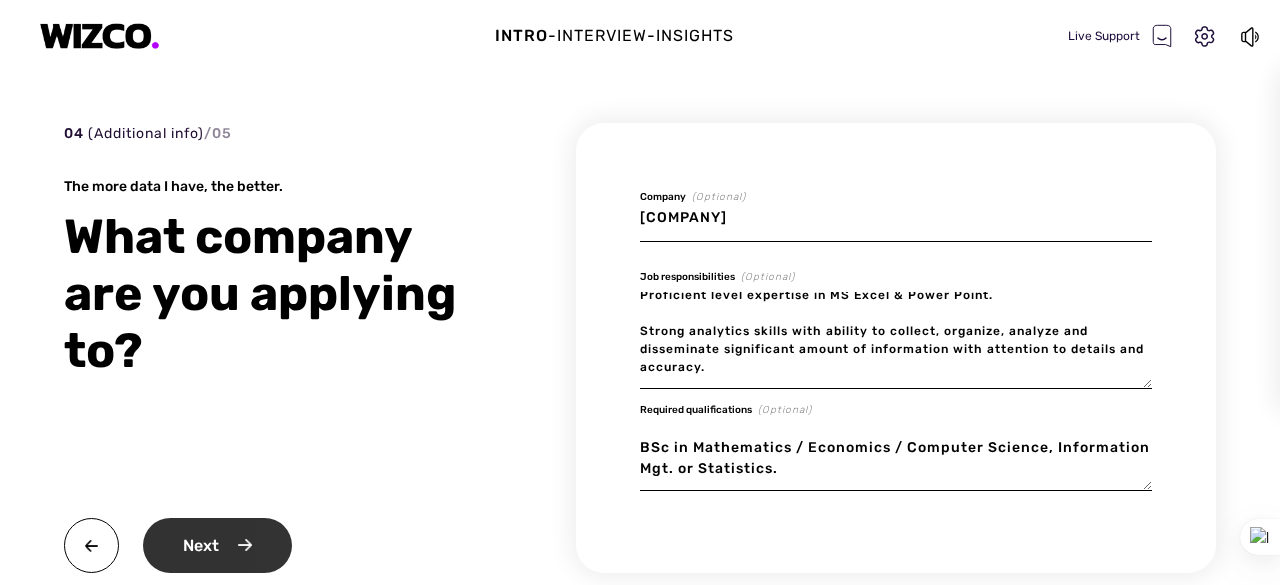 type on "BSc in Mathematics / Economics / Computer Science, Information Mgt. or Statistics." 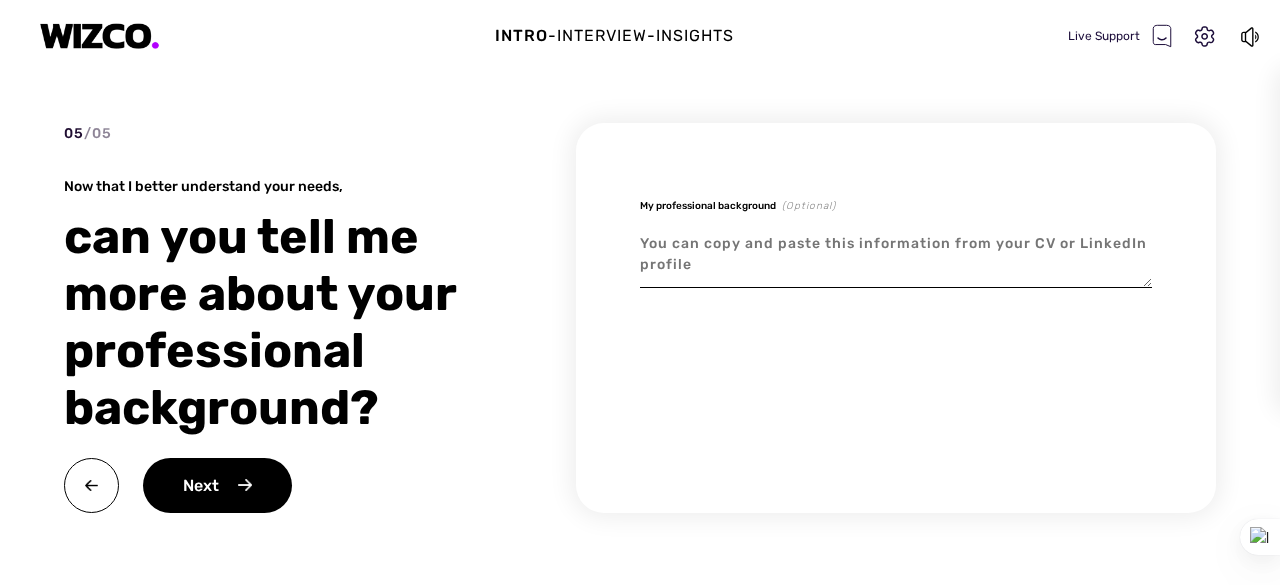 click at bounding box center [896, 254] 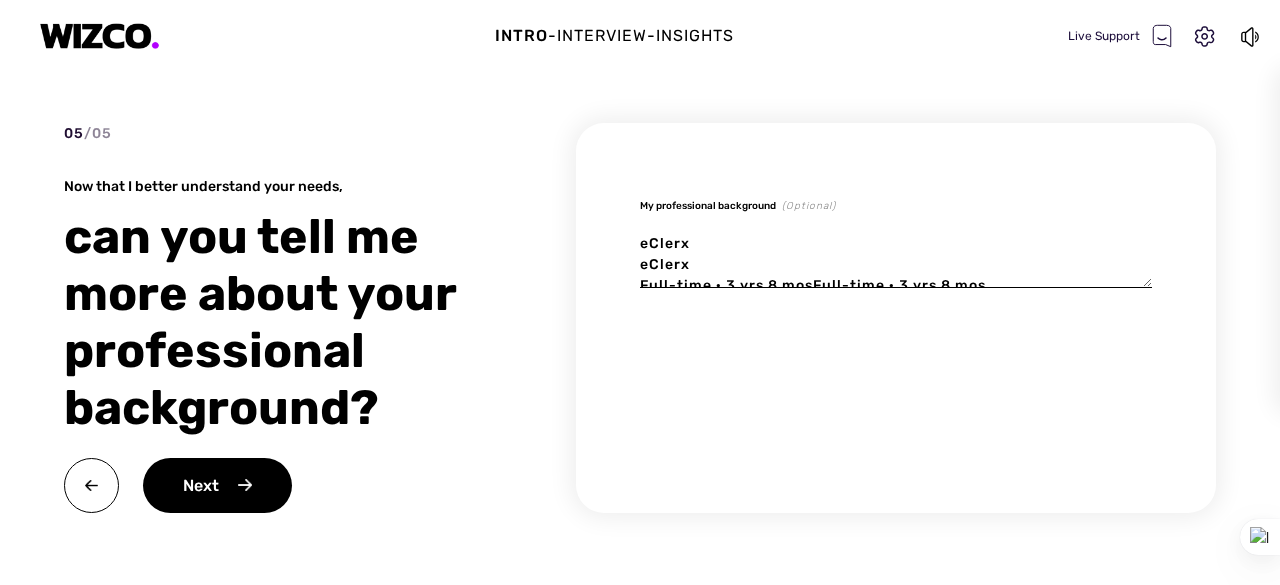 scroll, scrollTop: 94, scrollLeft: 0, axis: vertical 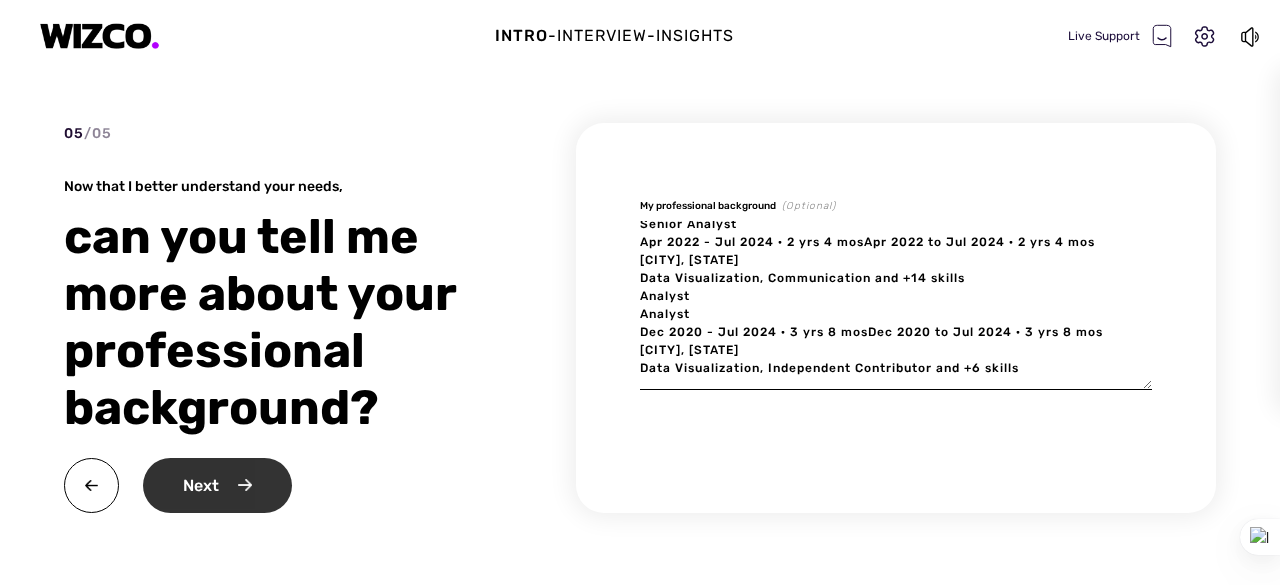 type on "eClerx
eClerx
Full-time · 3 yrs 8 mosFull-time · 3 yrs 8 mos
Senior Analyst
Senior Analyst
Apr 2022 - Jul 2024 · 2 yrs 4 mosApr 2022 to Jul 2024 · 2 yrs 4 mos
Pune, Maharashtra, IndiaPune, Maharashtra, India
Data Visualization, Communication and +14 skills
Analyst
Analyst
Dec 2020 - Jul 2024 · 3 yrs 8 mosDec 2020 to Jul 2024 · 3 yrs 8 mos
Pune, Maharashtra, IndiaPune, Maharashtra, India
Data Visualization, Independent Contributor and +6 skills" 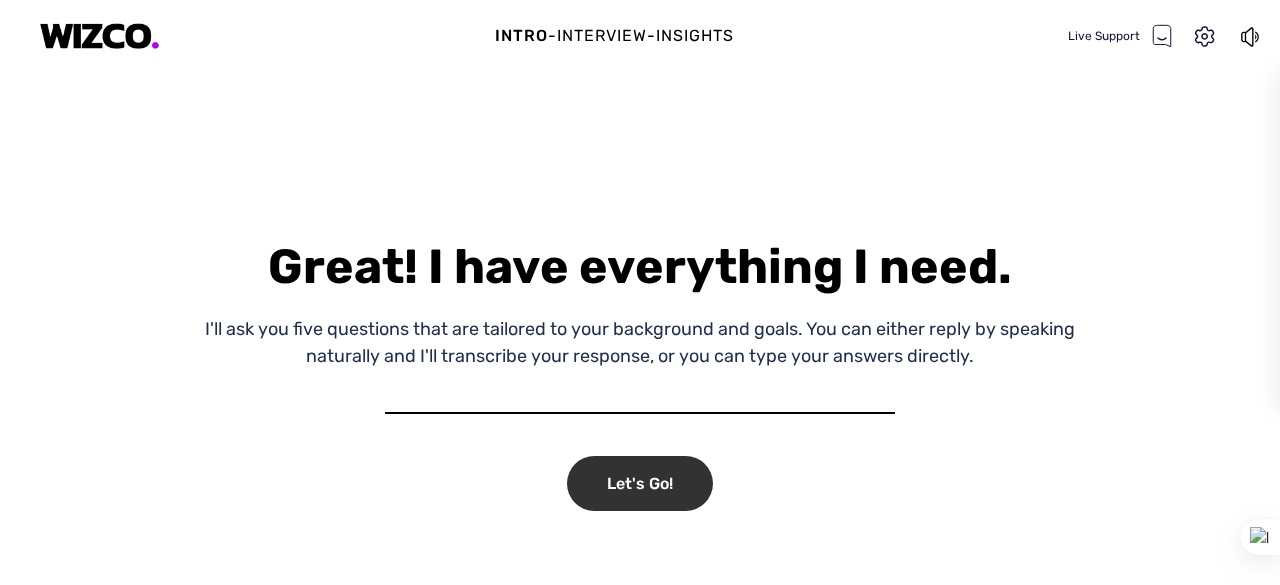 click on "Let's Go!" at bounding box center (640, 483) 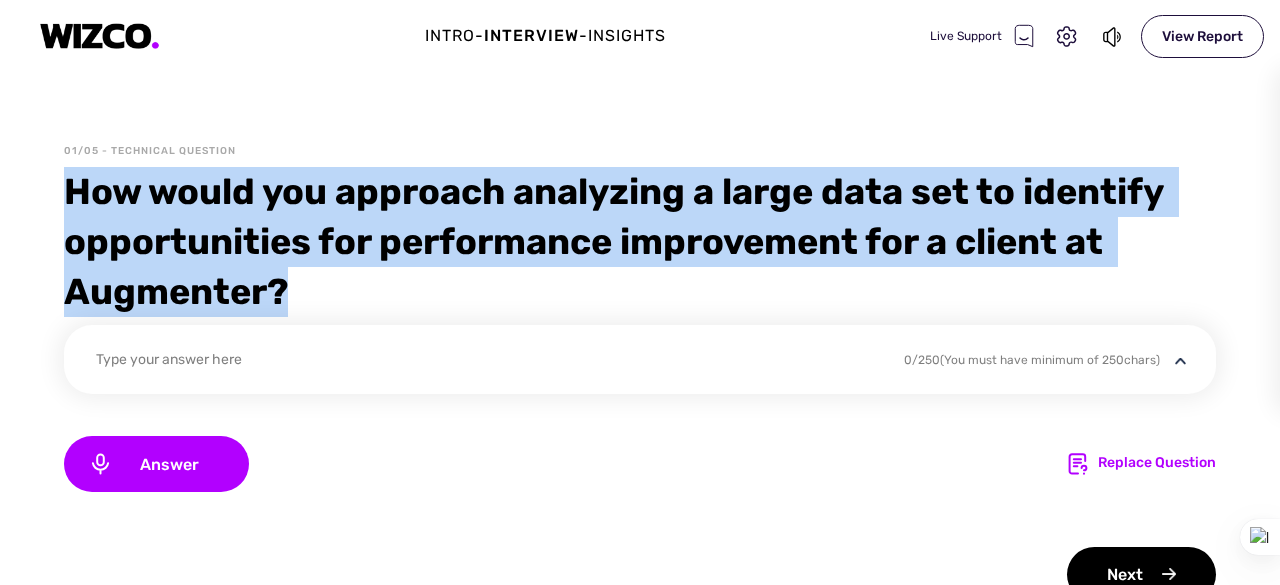 drag, startPoint x: 302, startPoint y: 287, endPoint x: 69, endPoint y: 206, distance: 246.67793 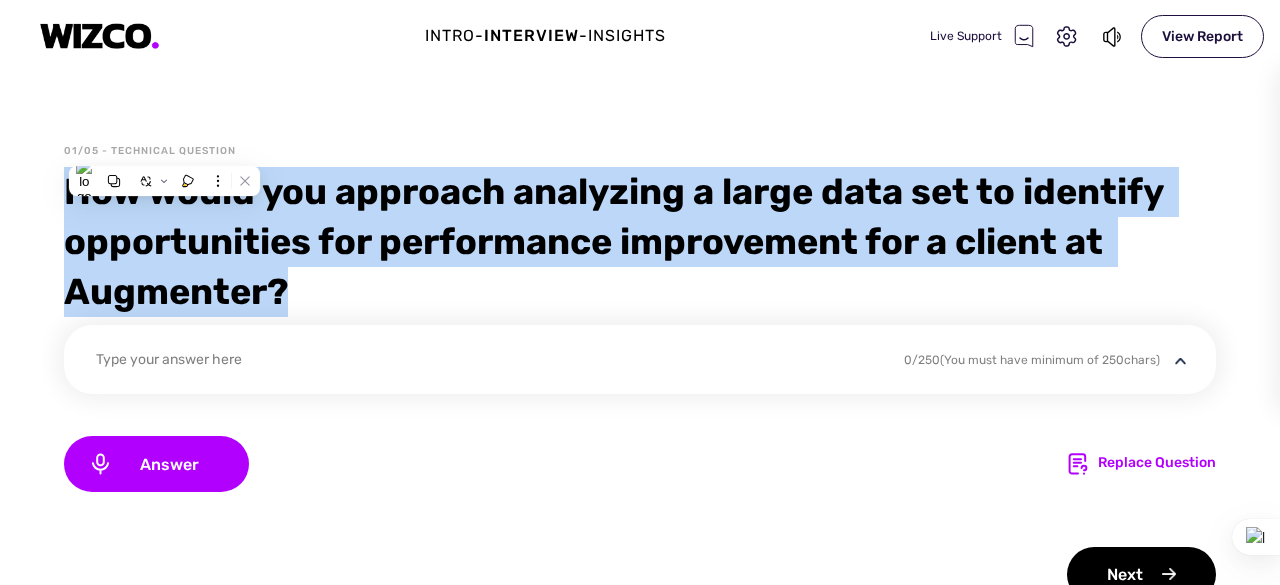 copy on "How would you approach analyzing a large data set to identify opportunities for performance improvement for a client at Augmenter?" 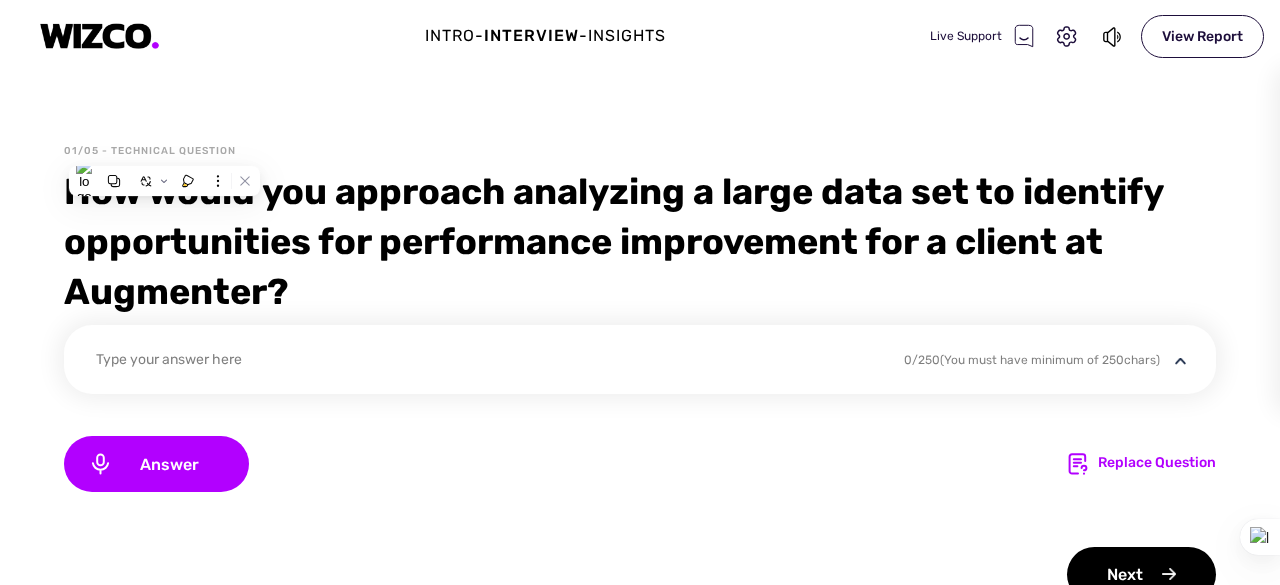 click on "Type your answer here 0 / 250  (You must have minimum of   250  chars)" at bounding box center (640, 359) 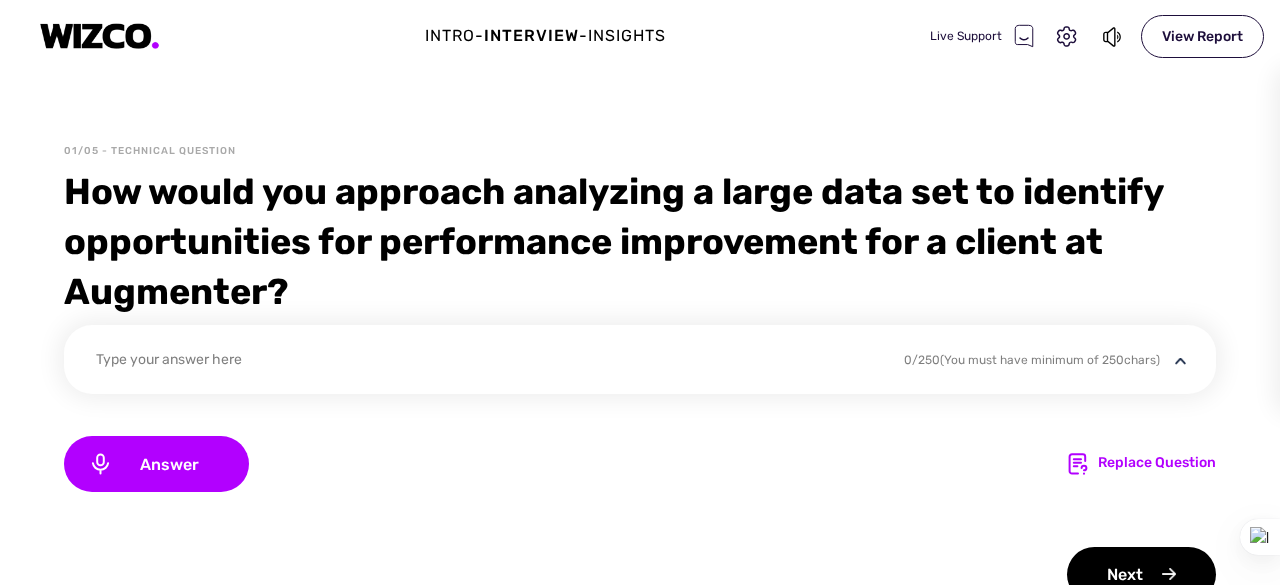 click on "Type your answer here" at bounding box center (487, 362) 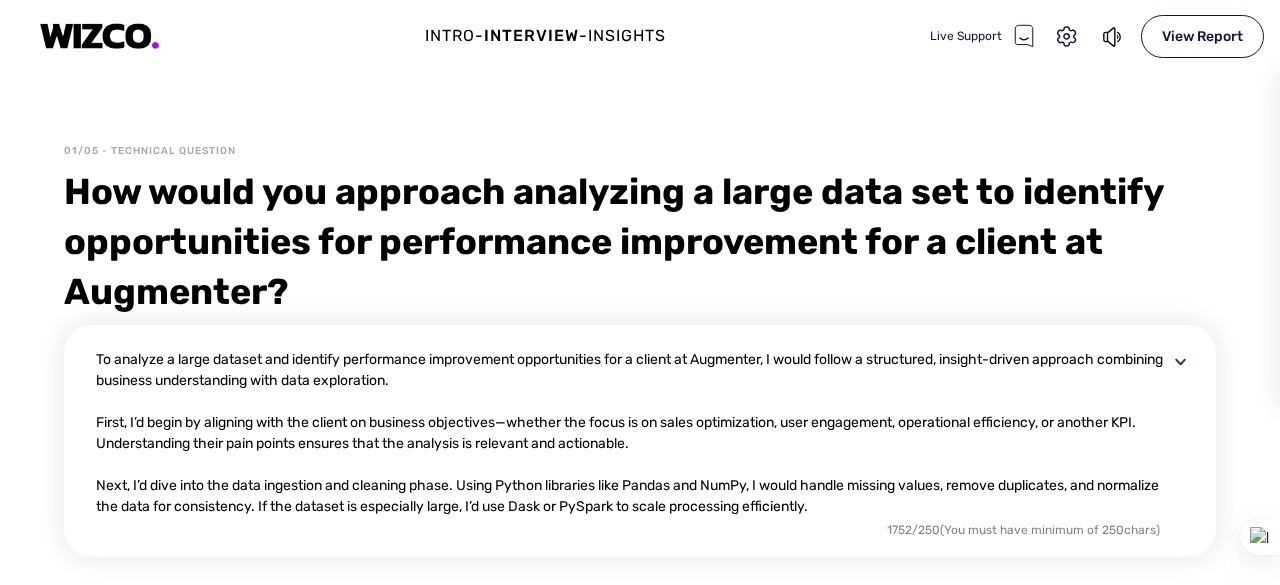 scroll, scrollTop: 481, scrollLeft: 0, axis: vertical 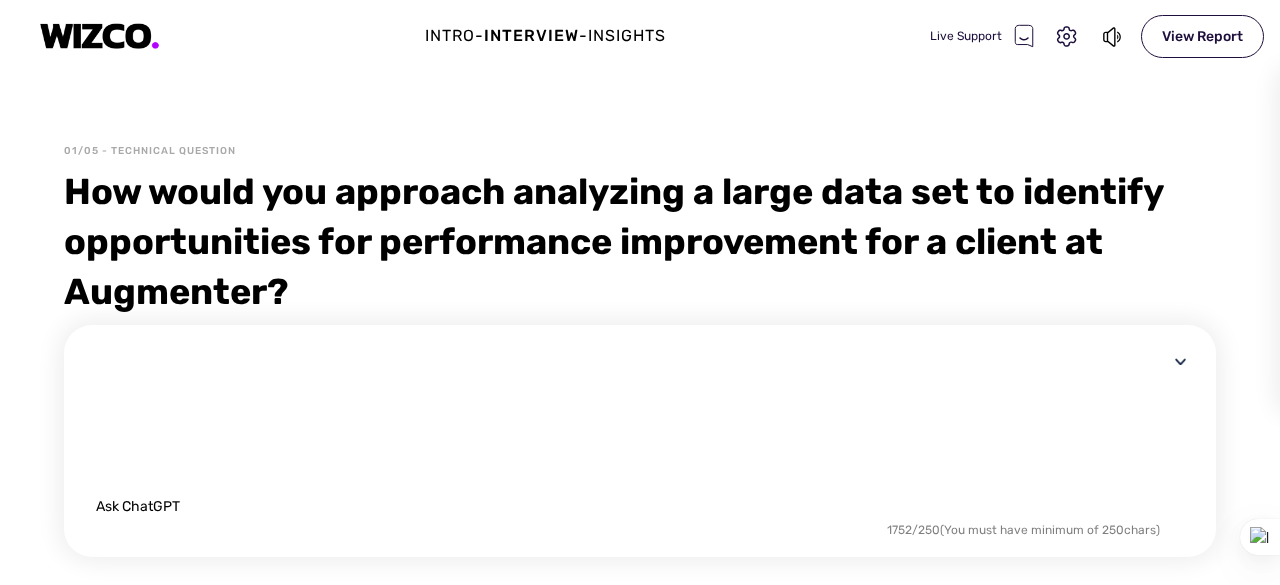 drag, startPoint x: 151, startPoint y: 532, endPoint x: 64, endPoint y: 474, distance: 104.56099 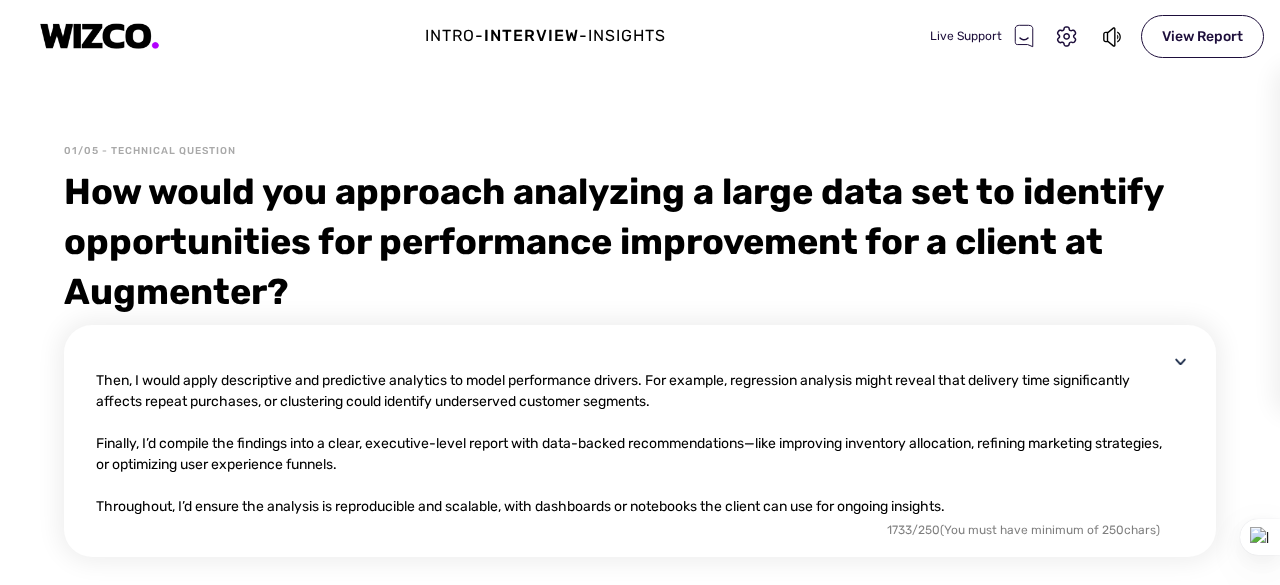 scroll, scrollTop: 294, scrollLeft: 0, axis: vertical 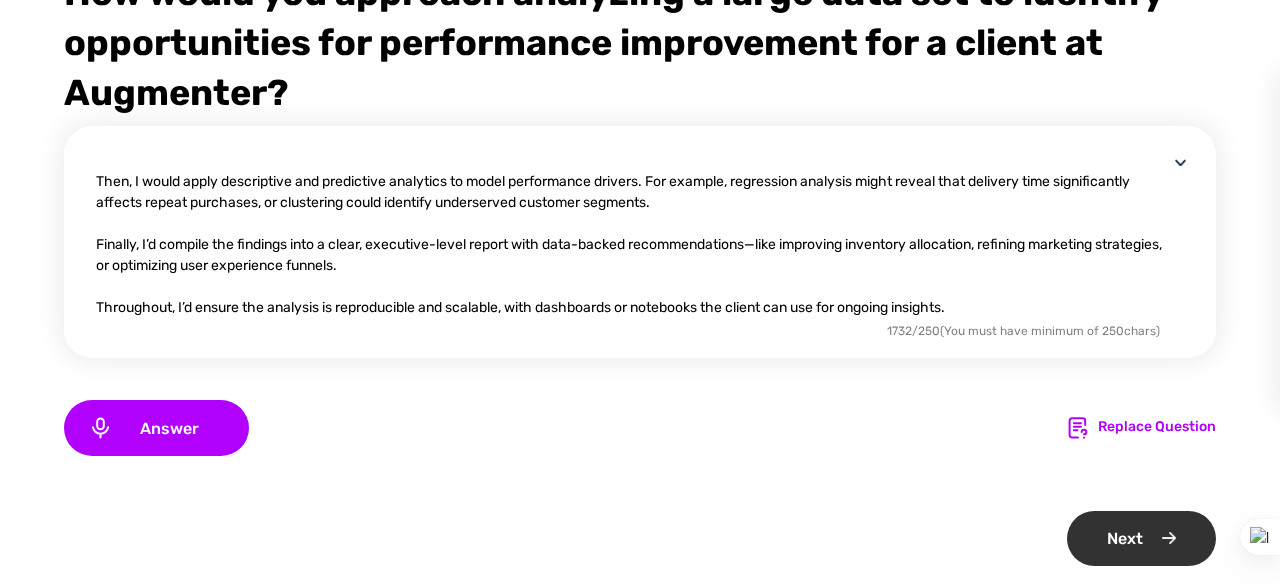 type on "To analyze a large dataset and identify performance improvement opportunities for a client at Augmenter, I would follow a structured, insight-driven approach combining business understanding with data exploration.
First, I’d begin by aligning with the client on business objectives—whether the focus is on sales optimization, user engagement, operational efficiency, or another KPI. Understanding their pain points ensures that the analysis is relevant and actionable.
Next, I’d dive into the data ingestion and cleaning phase. Using Python libraries like Pandas and NumPy, I would handle missing values, remove duplicates, and normalize the data for consistency. If the dataset is especially large, I’d use Dask or PySpark to scale processing efficiently.
Once the data is clean, I’d move to exploratory data analysis (EDA) to uncover patterns, trends, and anomalies. Visualization tools such as Seaborn and Plotly help in identifying seasonality, segment performance, and outliers. I’d segment the data based on dime..." 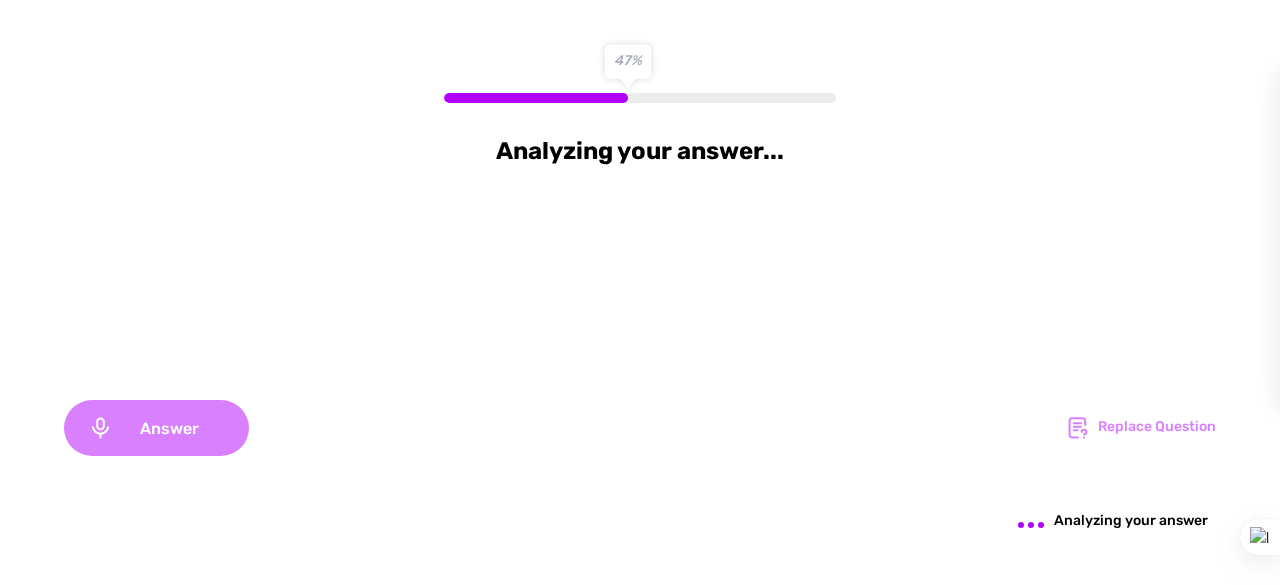 scroll, scrollTop: 0, scrollLeft: 0, axis: both 